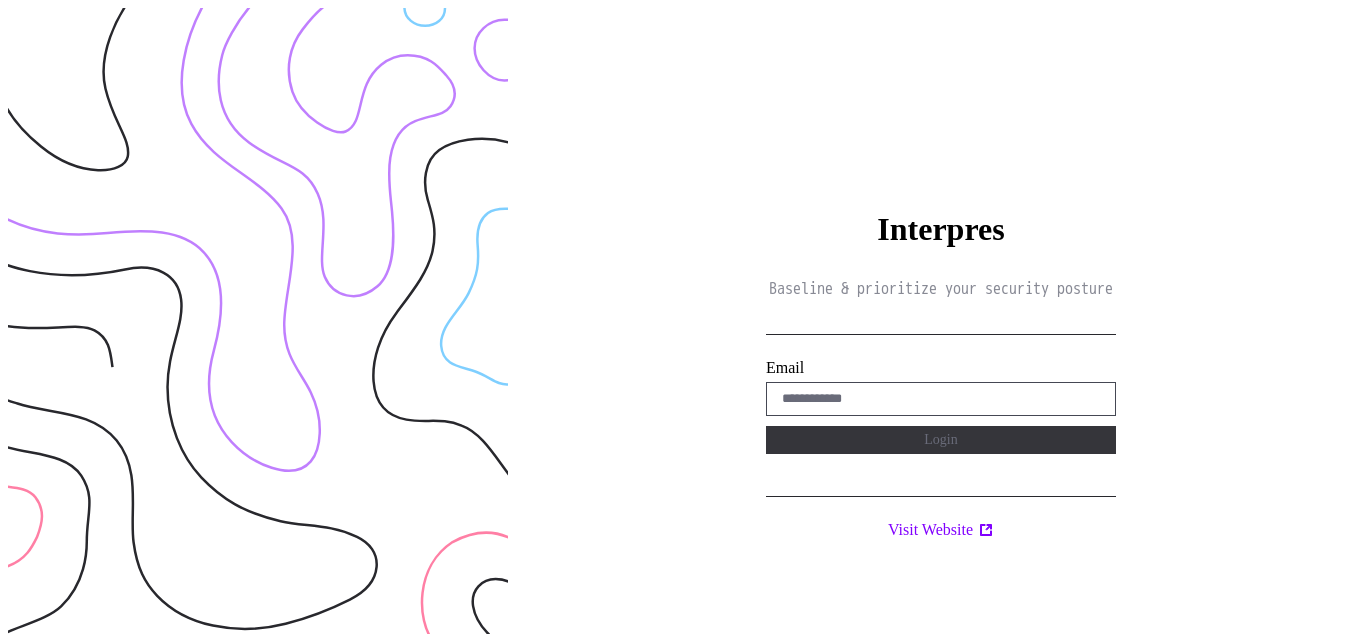 scroll, scrollTop: 0, scrollLeft: 0, axis: both 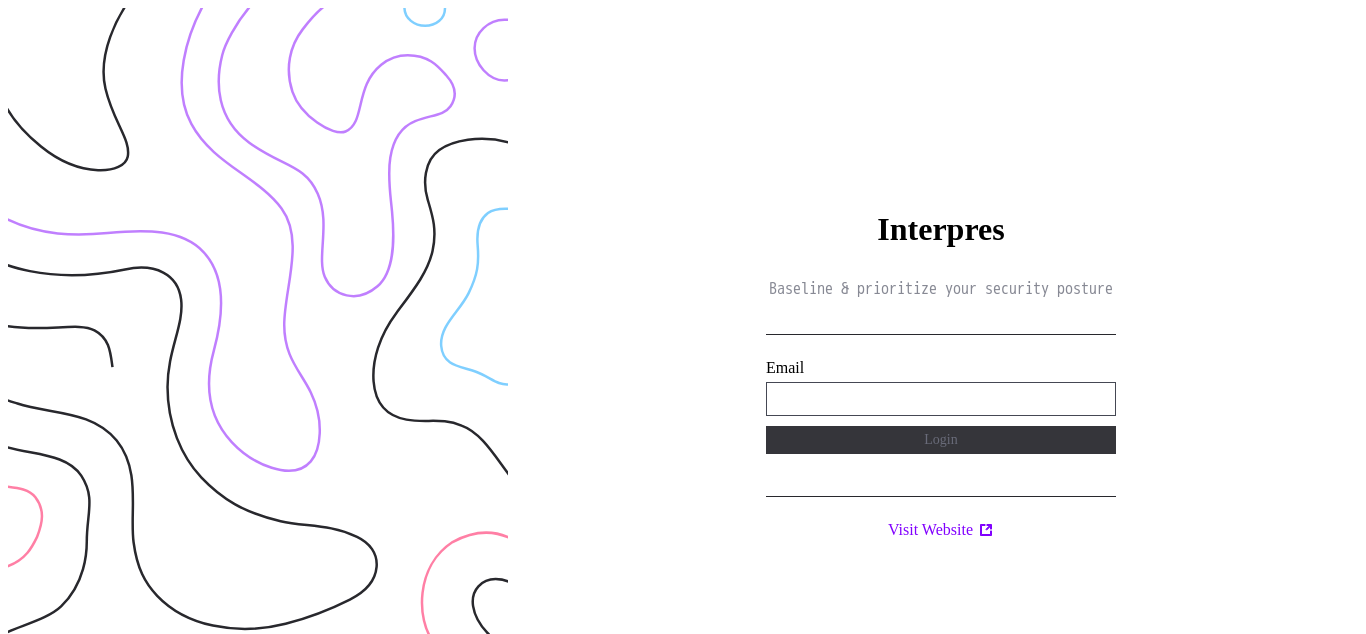 type on "**********" 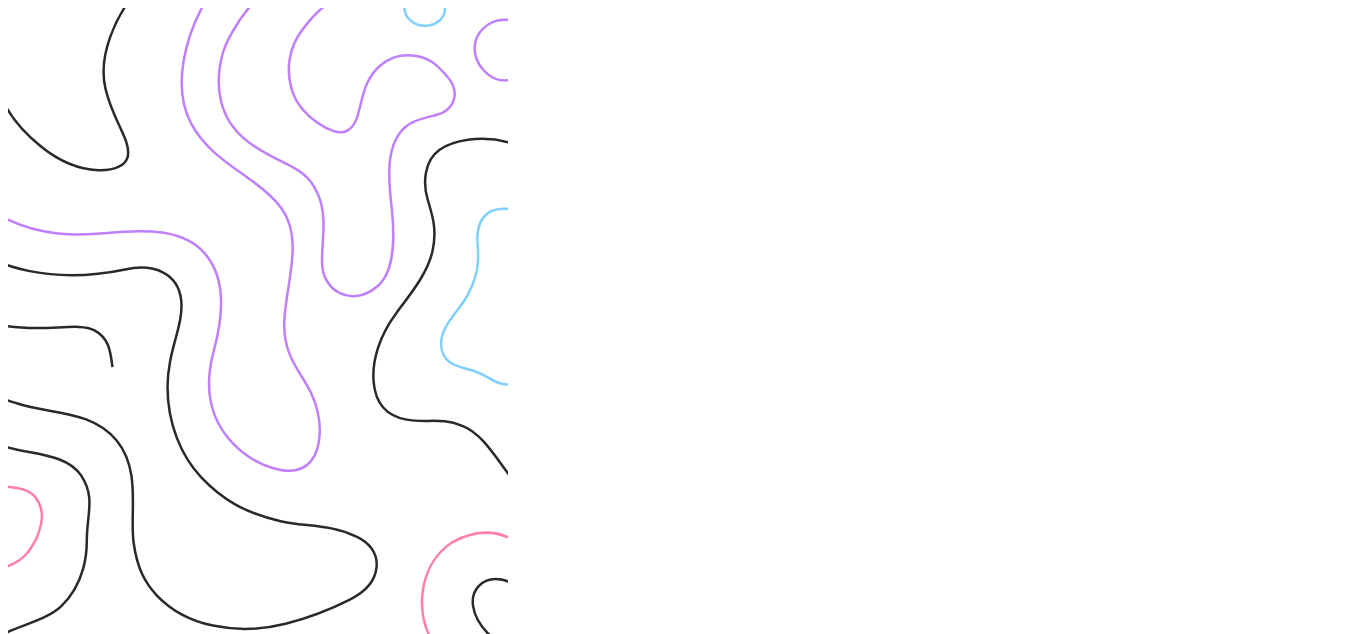 scroll, scrollTop: 0, scrollLeft: 0, axis: both 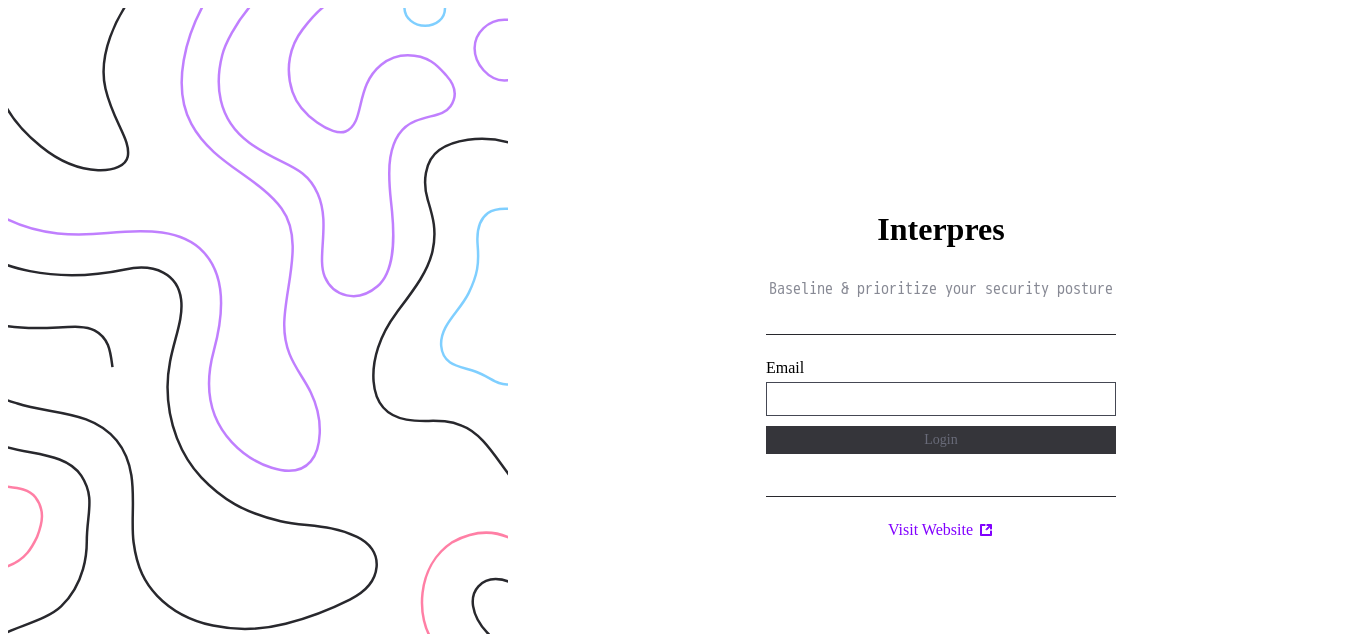 type on "**********" 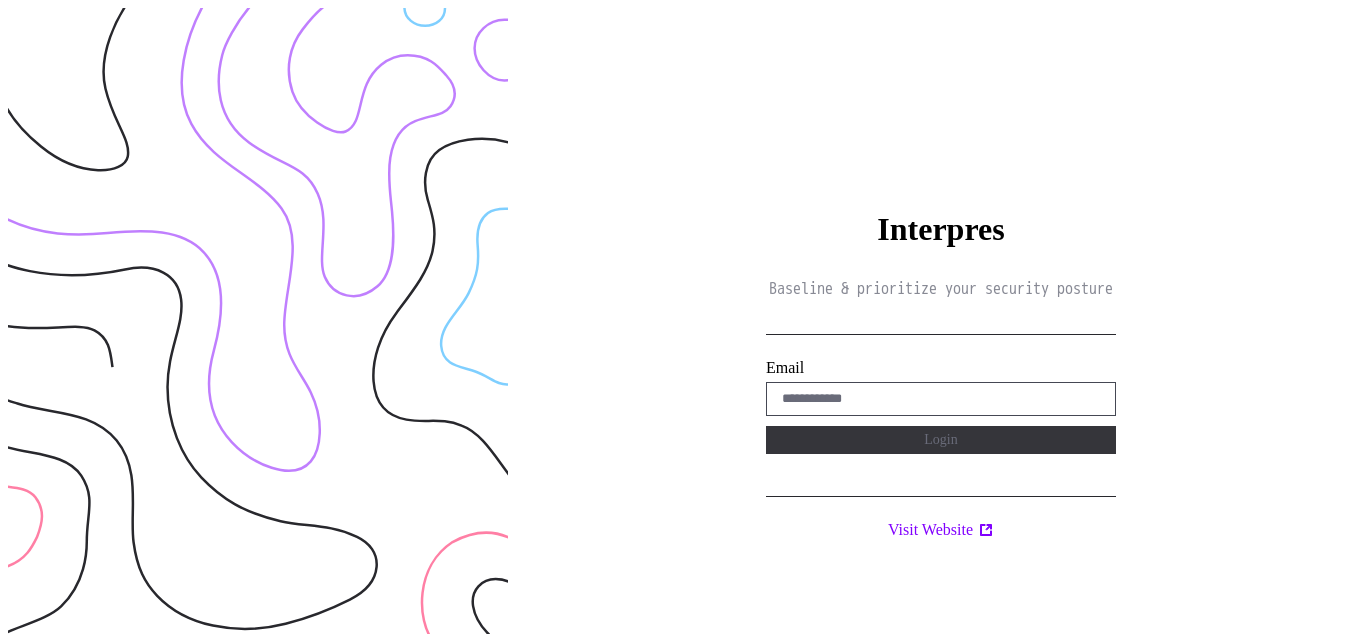 scroll, scrollTop: 0, scrollLeft: 0, axis: both 